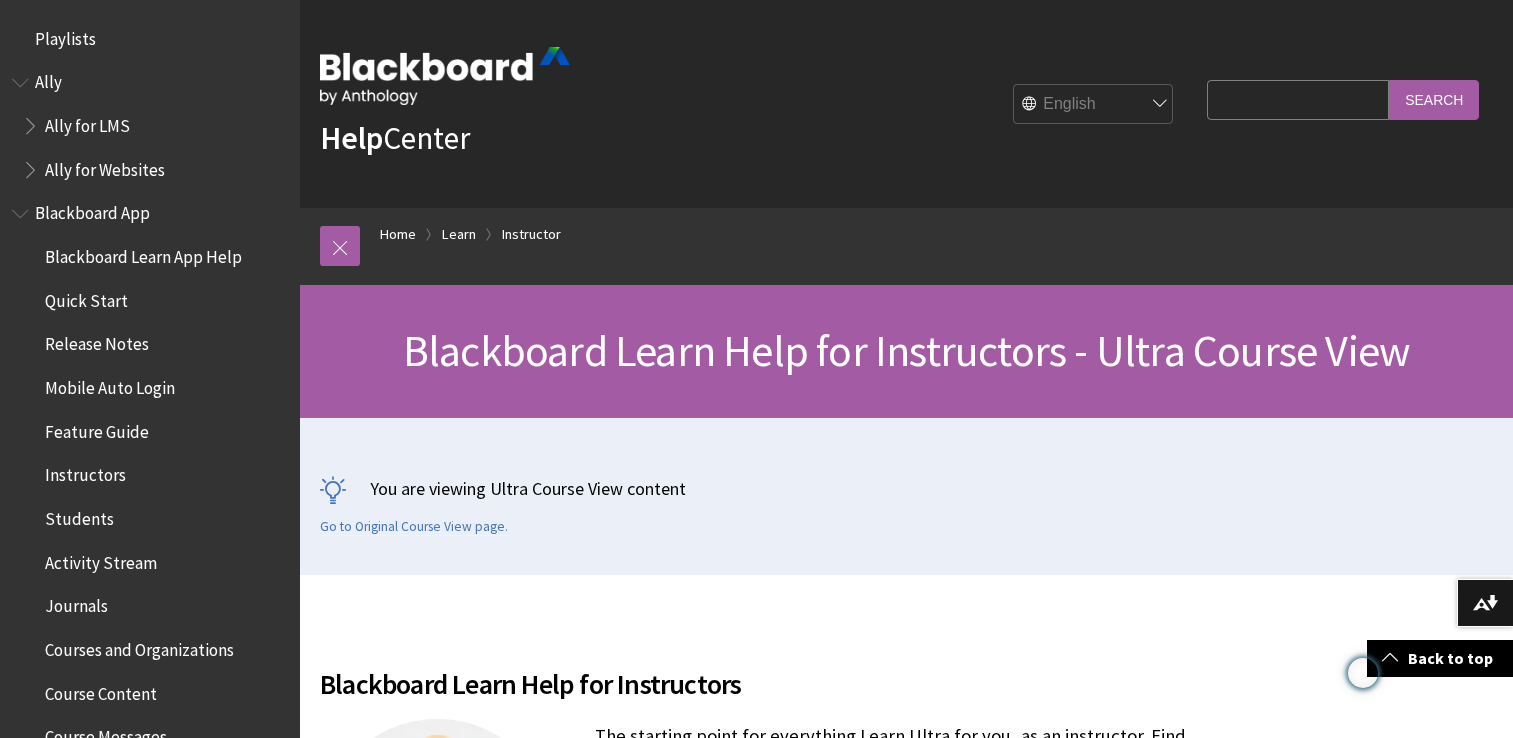 scroll, scrollTop: 919, scrollLeft: 0, axis: vertical 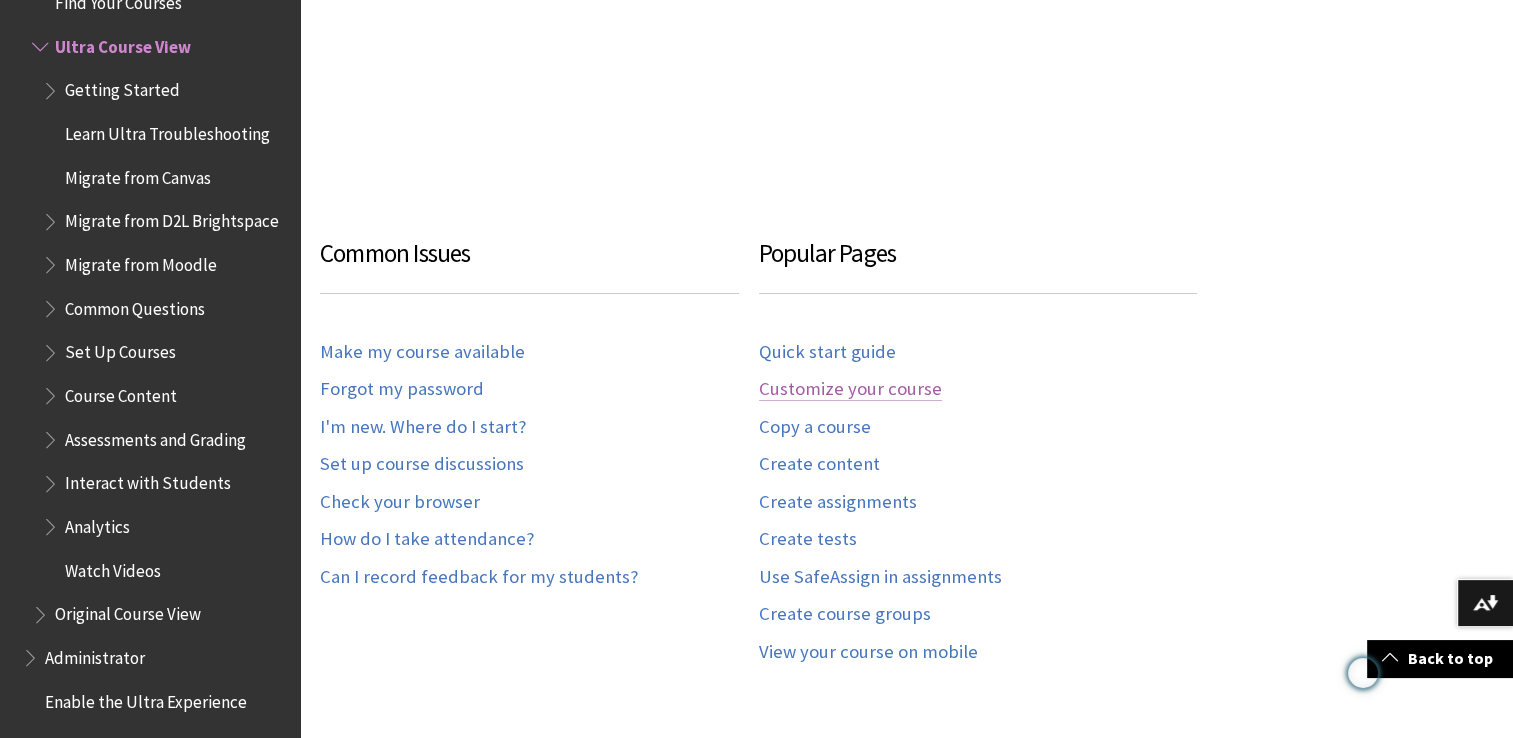 click on "Customize your course" at bounding box center [850, 389] 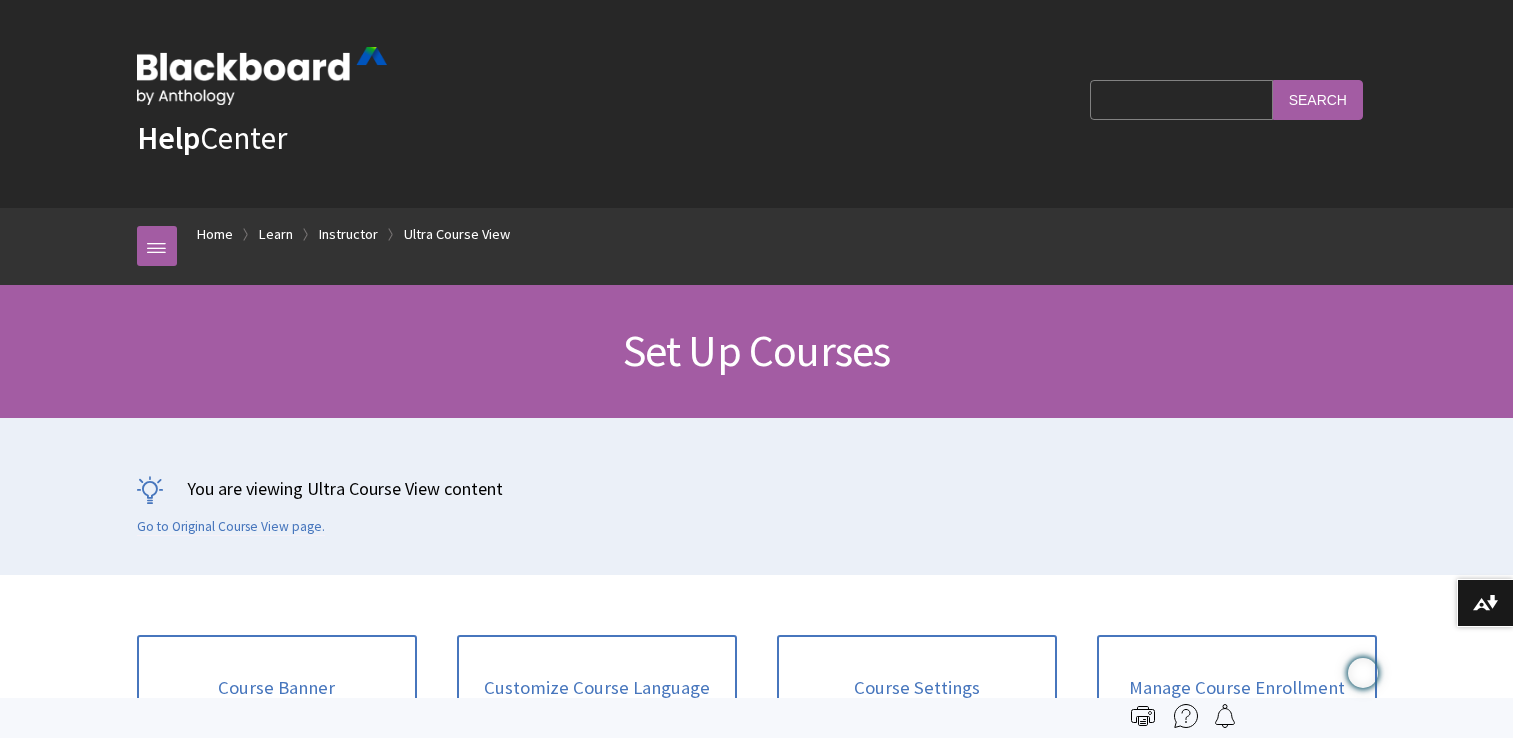 scroll, scrollTop: 402, scrollLeft: 0, axis: vertical 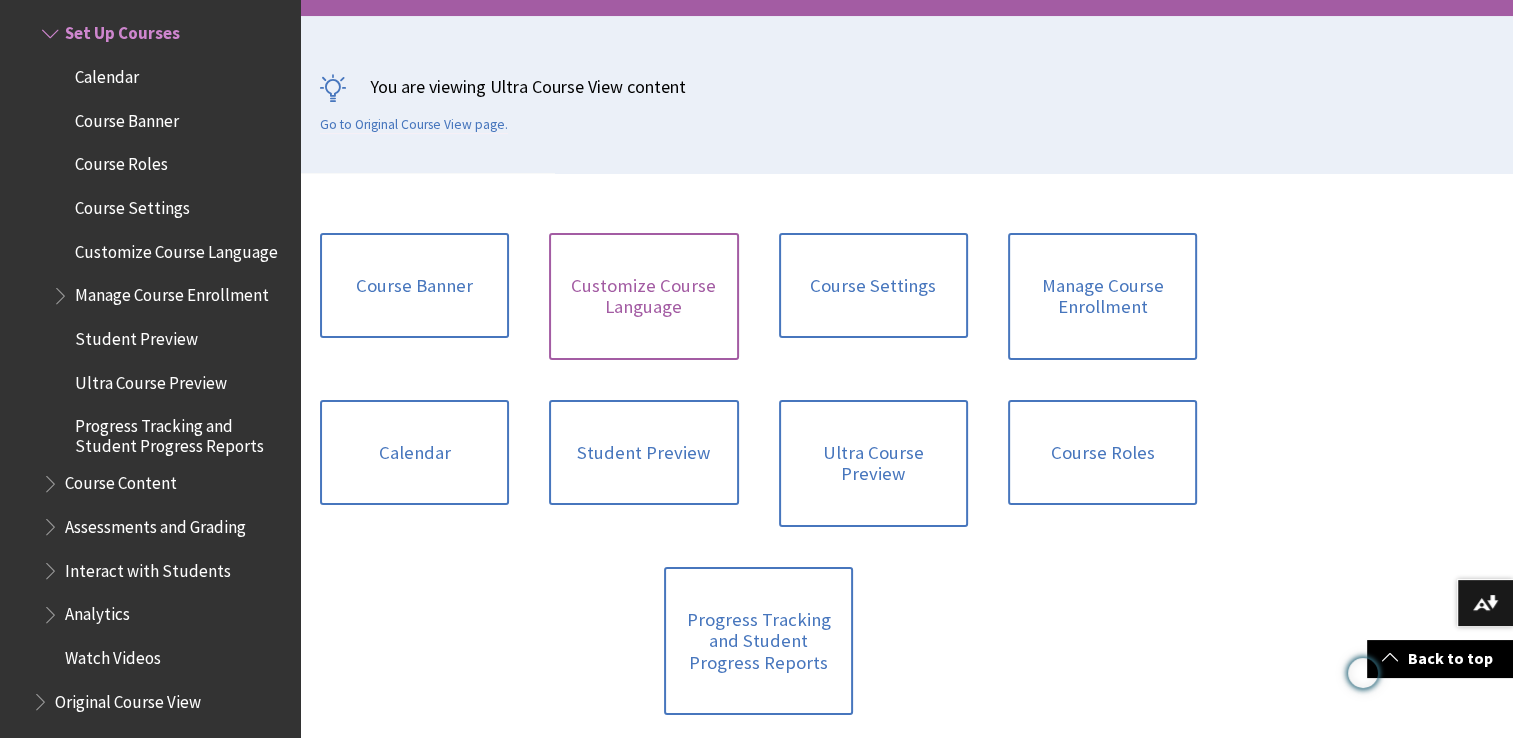 click on "Customize Course Language" at bounding box center (643, 296) 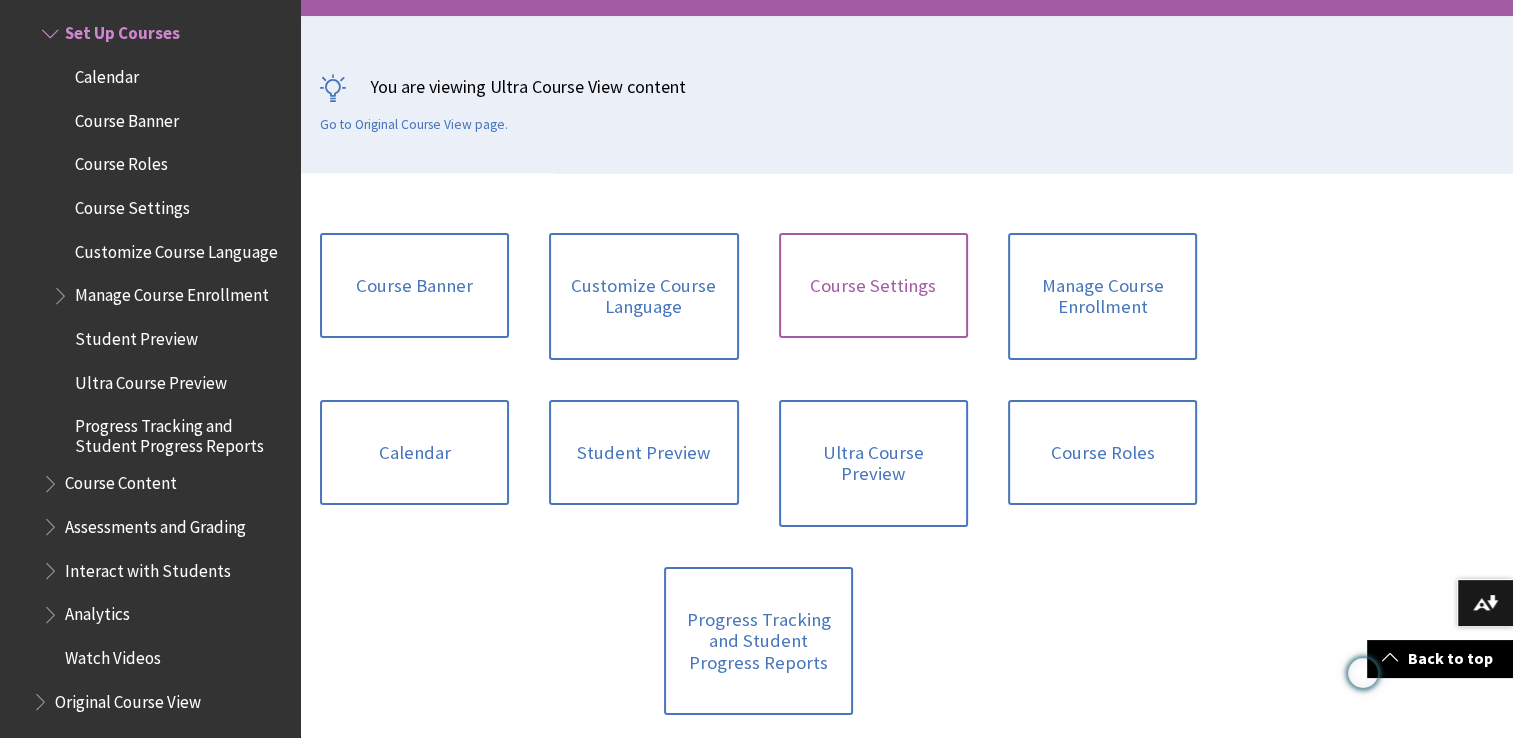 click on "Course Settings" at bounding box center [873, 286] 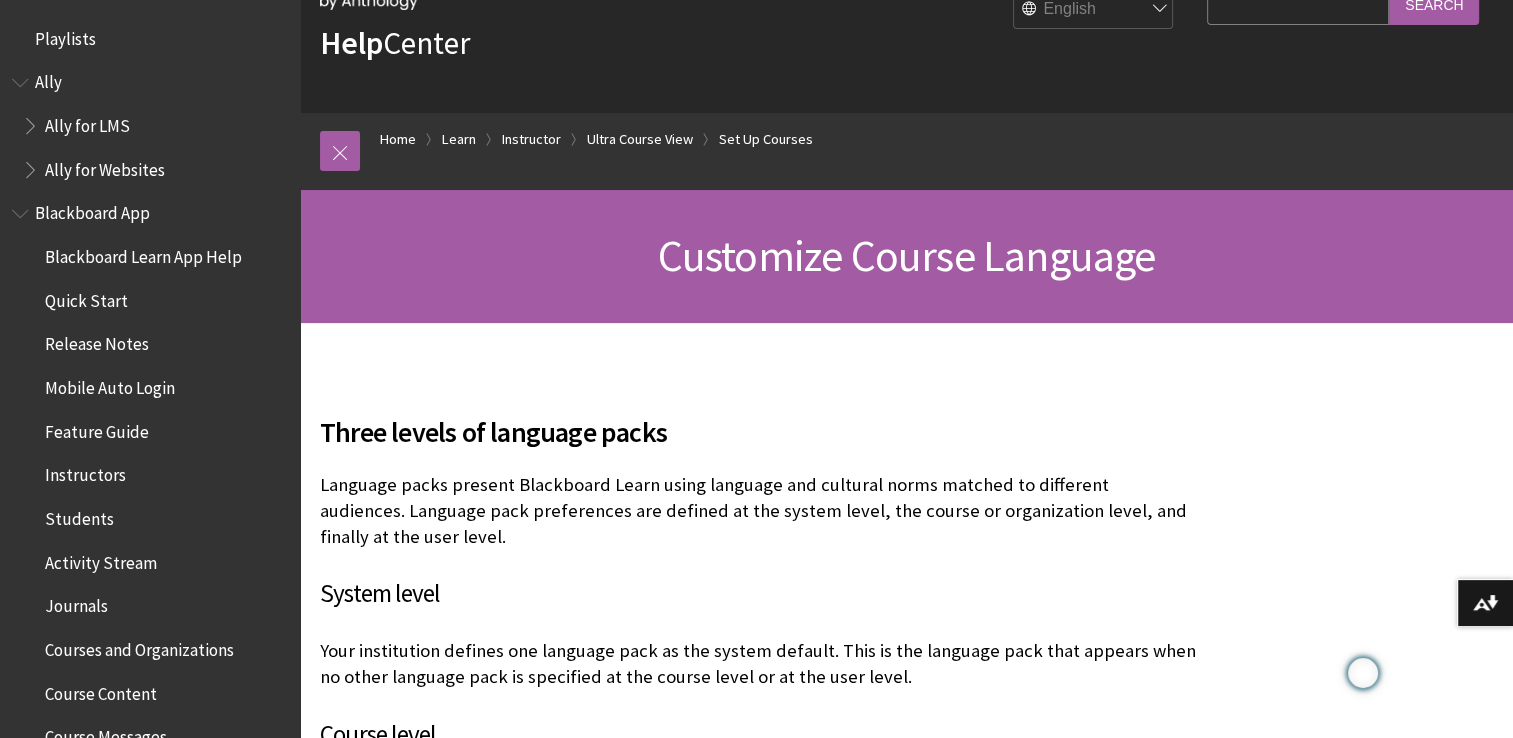 scroll, scrollTop: 144, scrollLeft: 0, axis: vertical 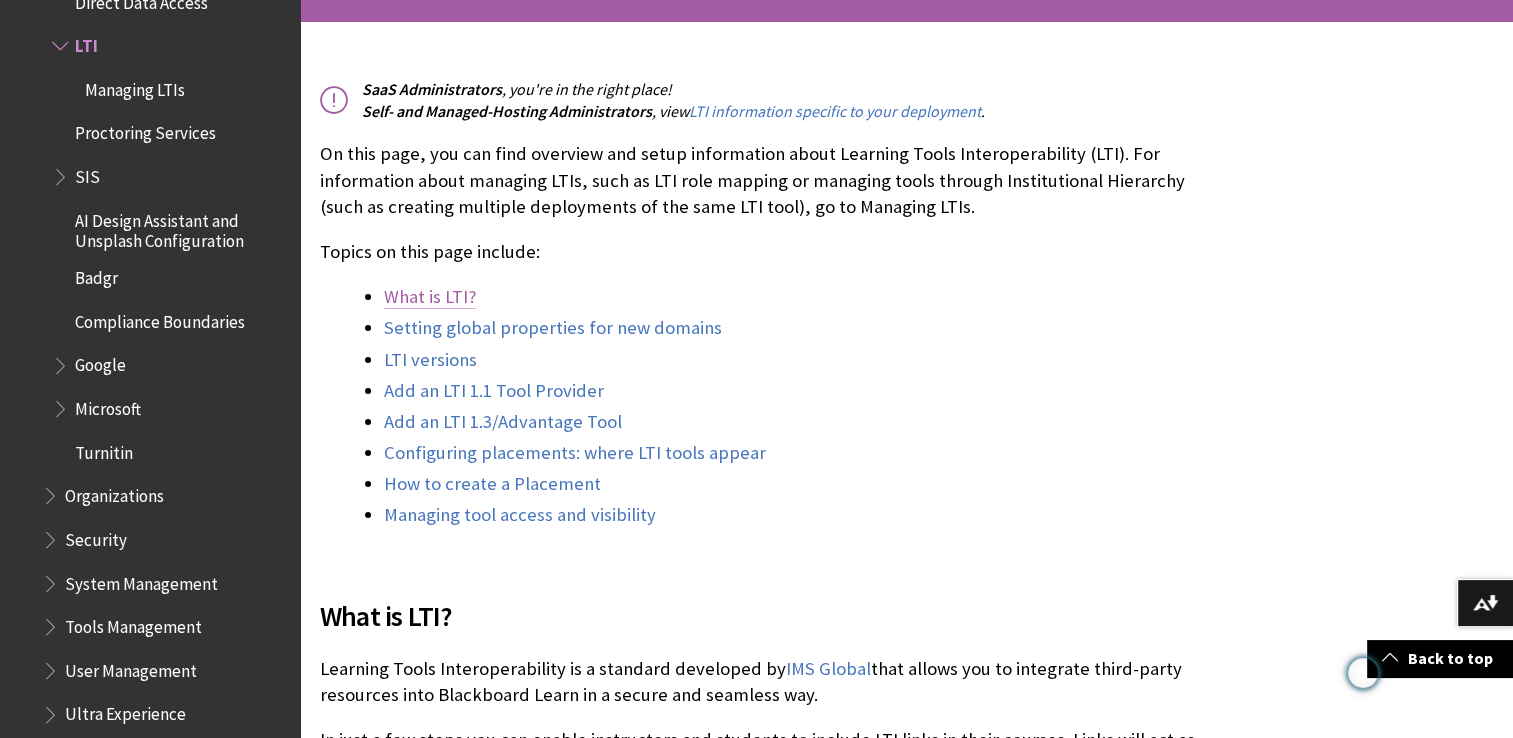 click on "What is LTI?" at bounding box center (430, 297) 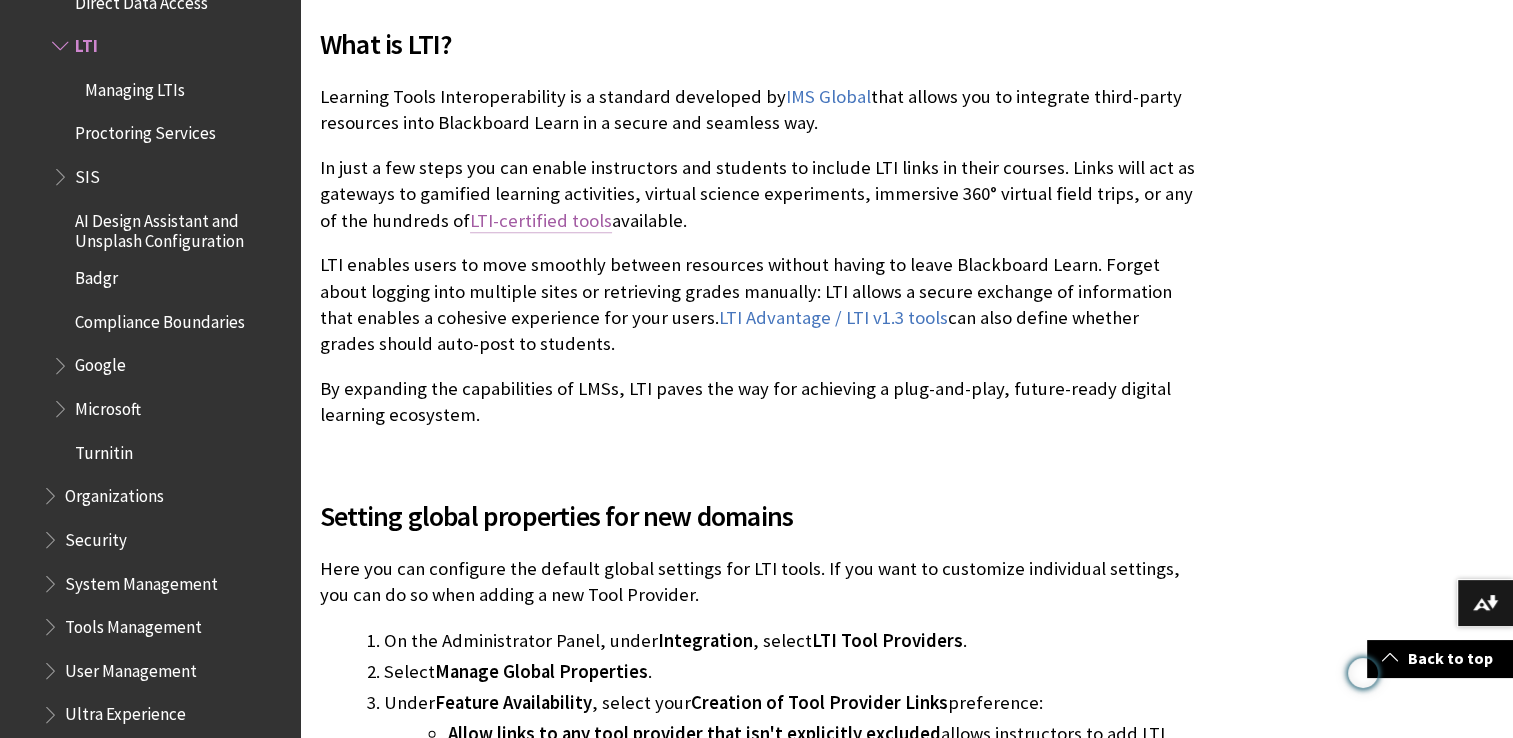 click on "LTI-certified tools" at bounding box center [541, 221] 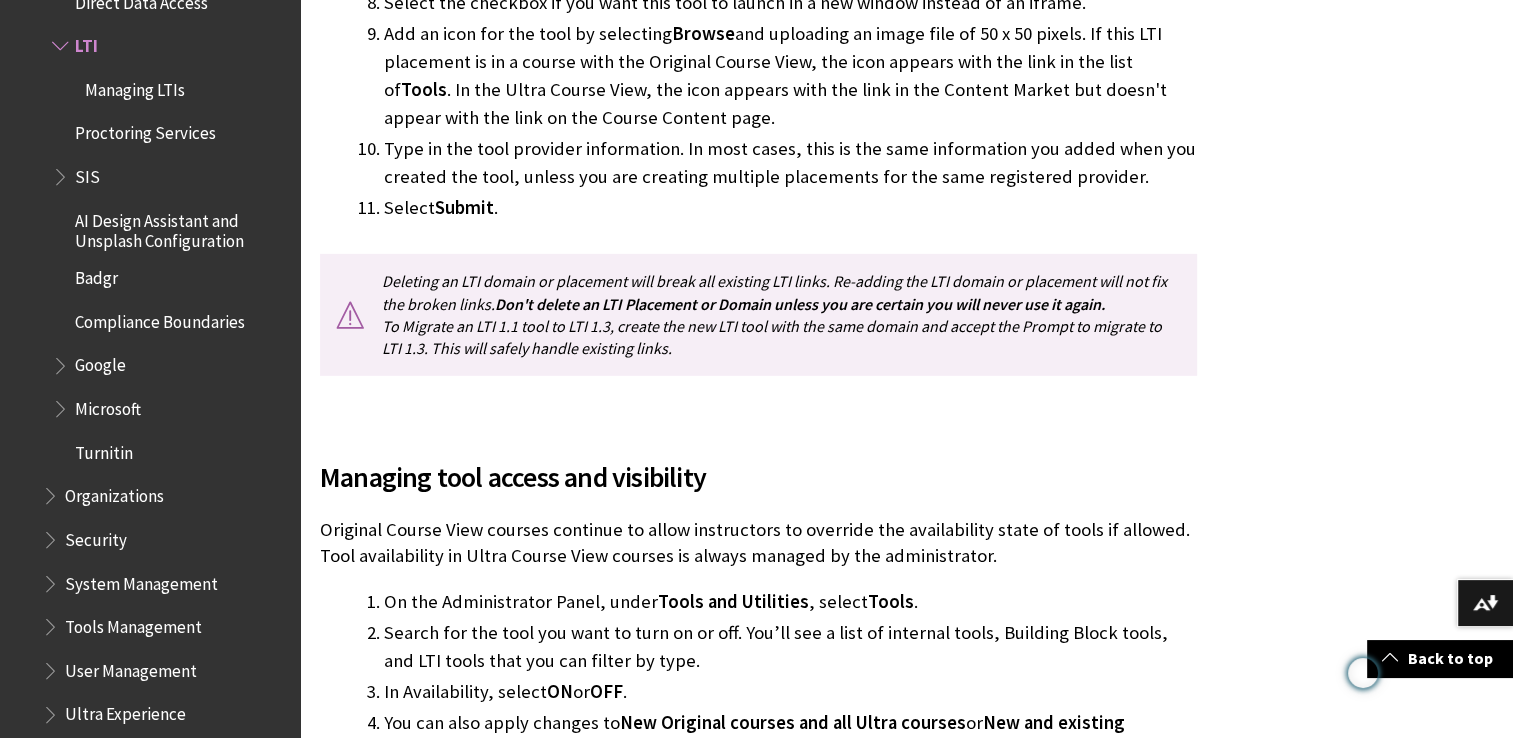 scroll, scrollTop: 6295, scrollLeft: 0, axis: vertical 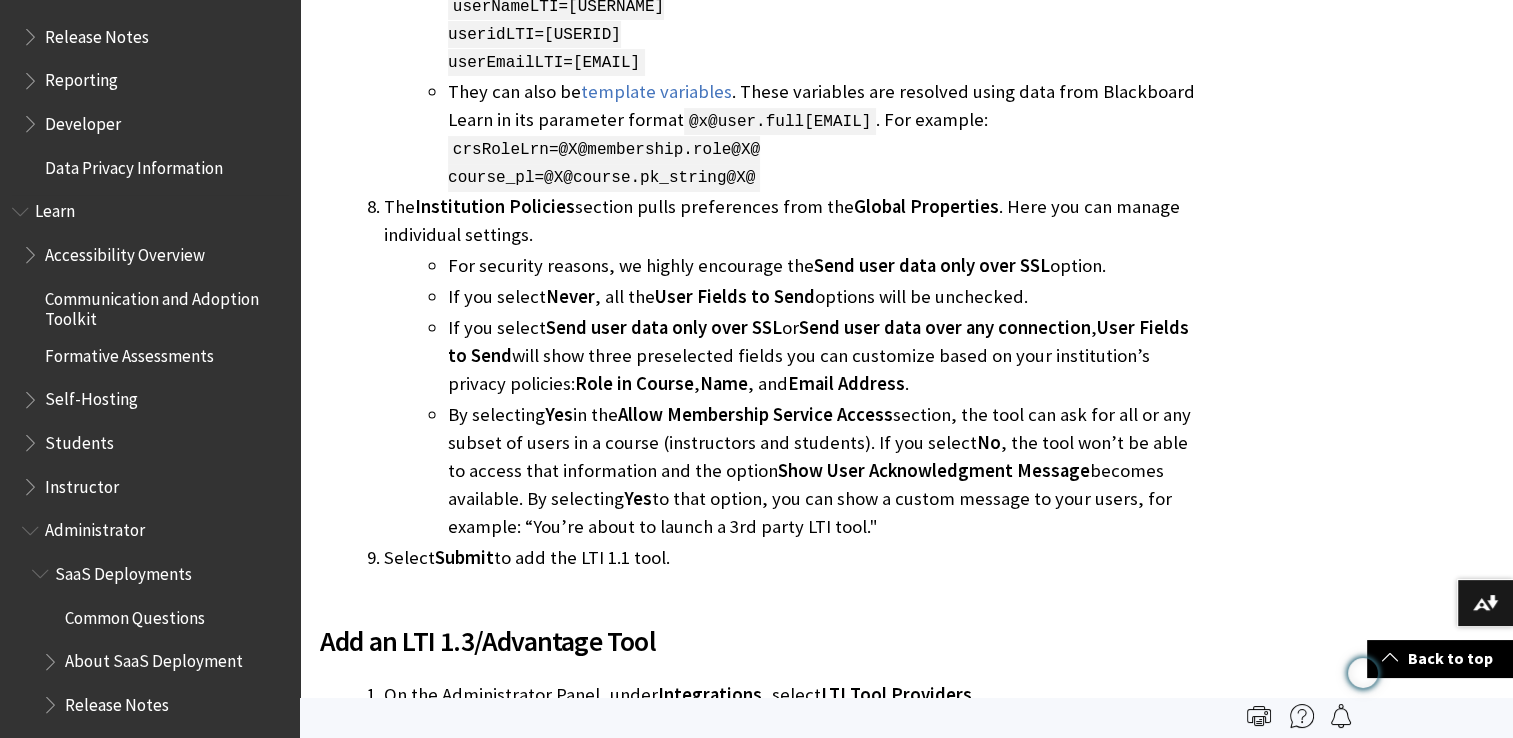 click on "Instructor" at bounding box center [82, 483] 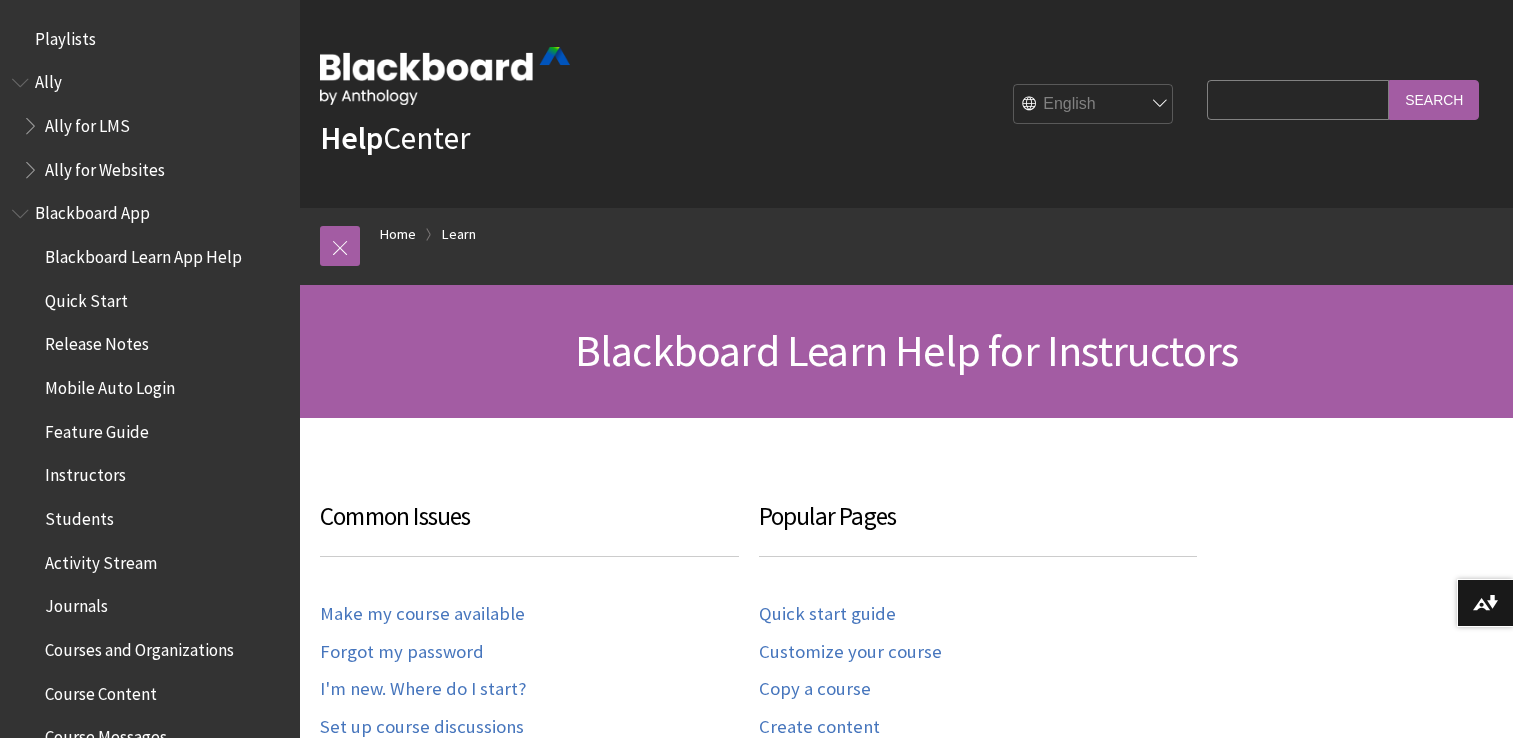 scroll, scrollTop: 0, scrollLeft: 0, axis: both 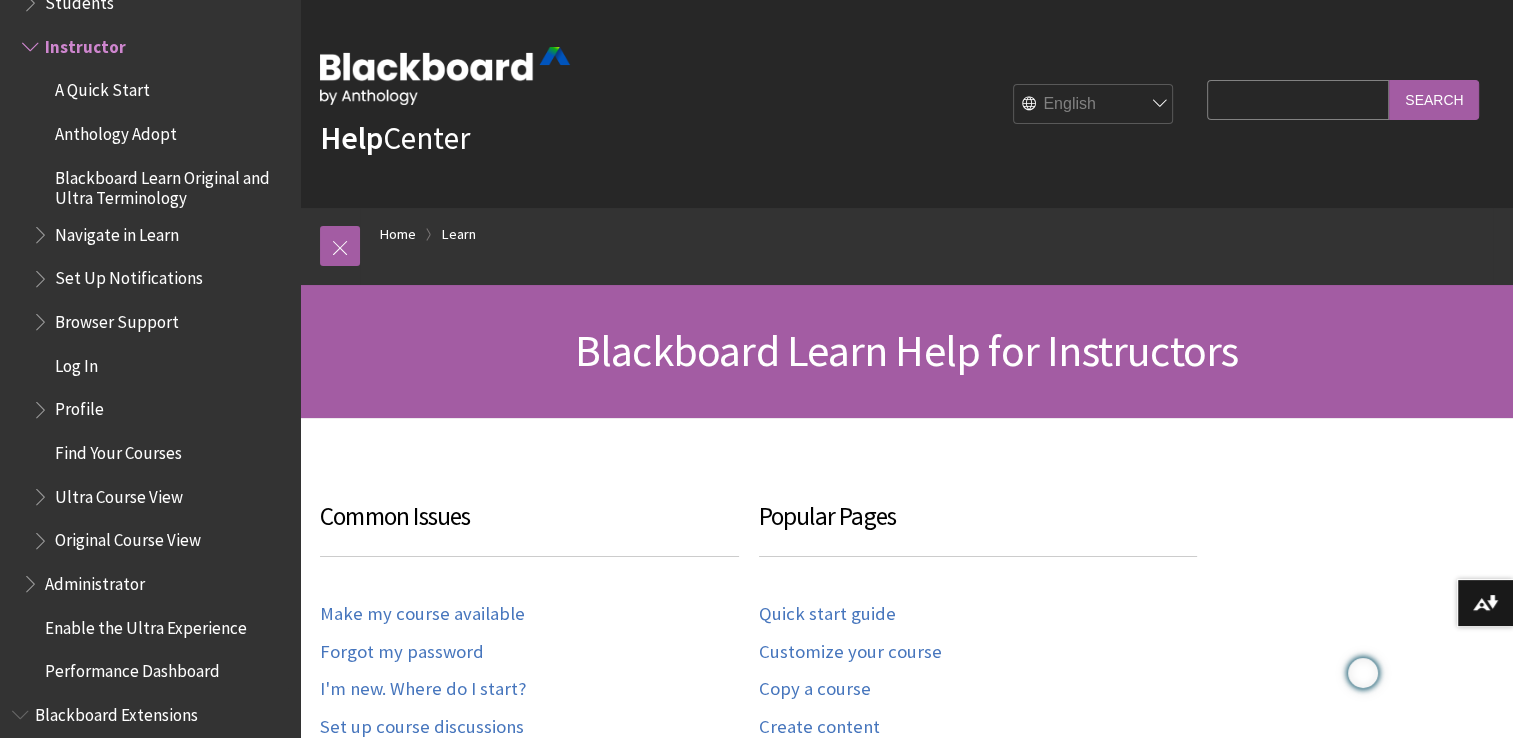 click on "A Quick Start" at bounding box center [160, 91] 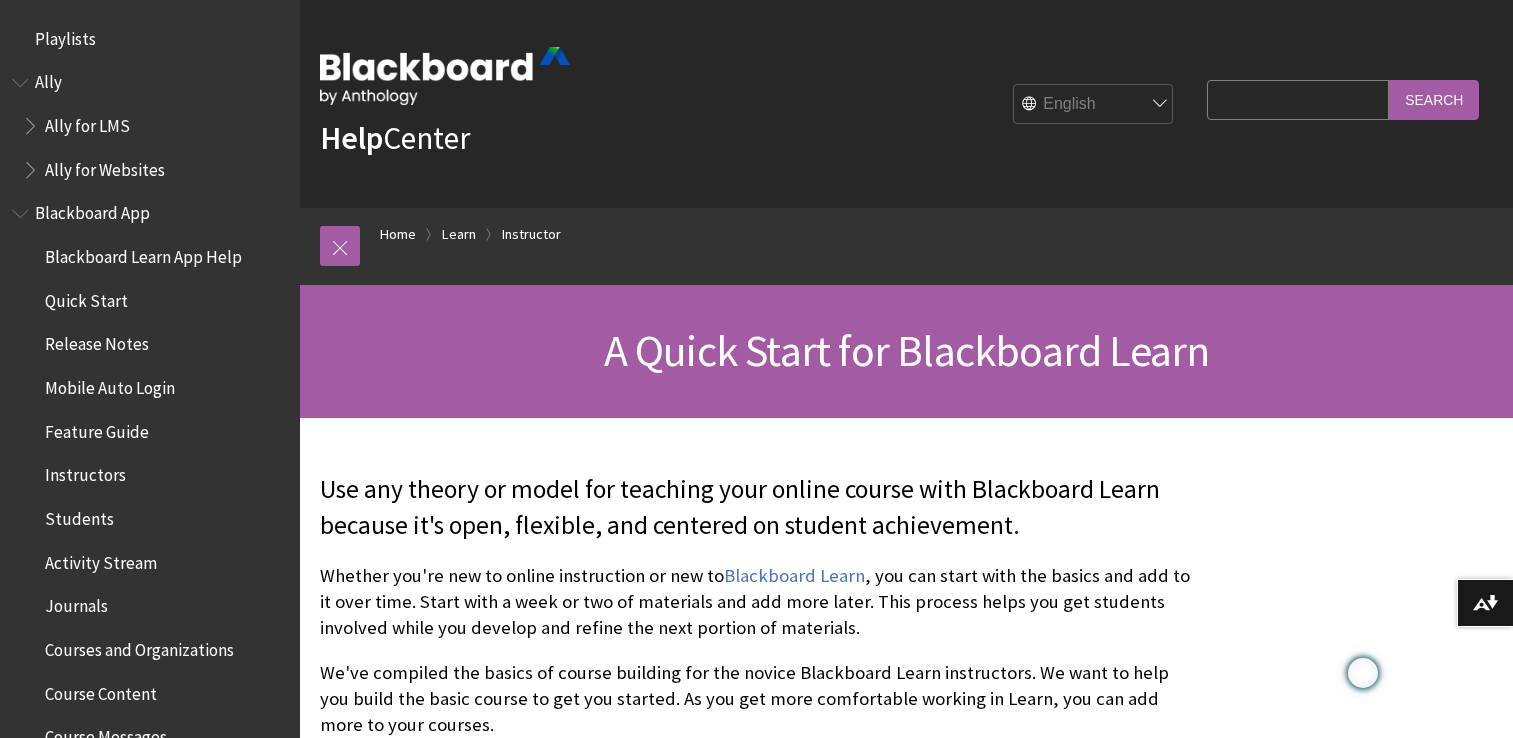scroll, scrollTop: 840, scrollLeft: 0, axis: vertical 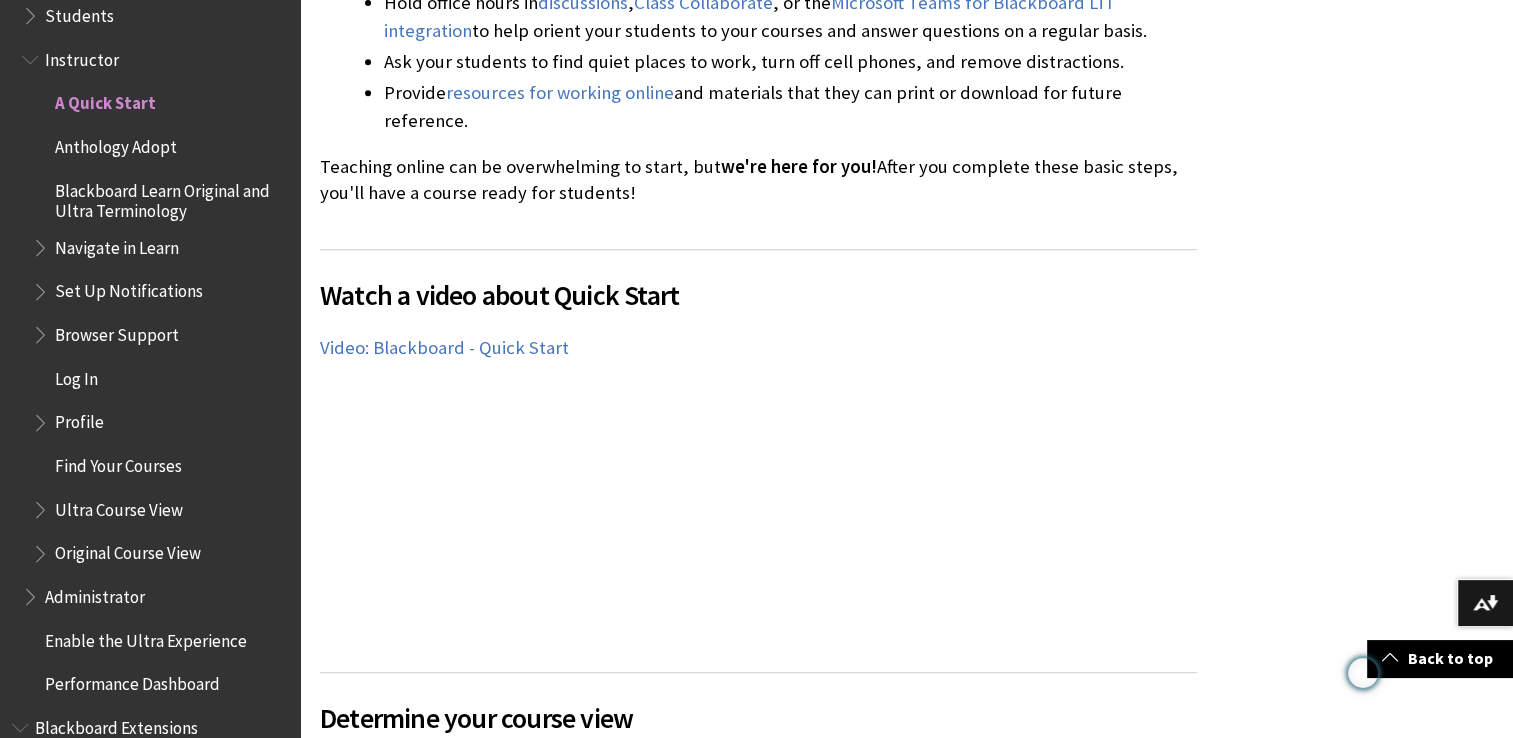 click on "Blackboard Learn Original and Ultra Terminology" at bounding box center (170, 197) 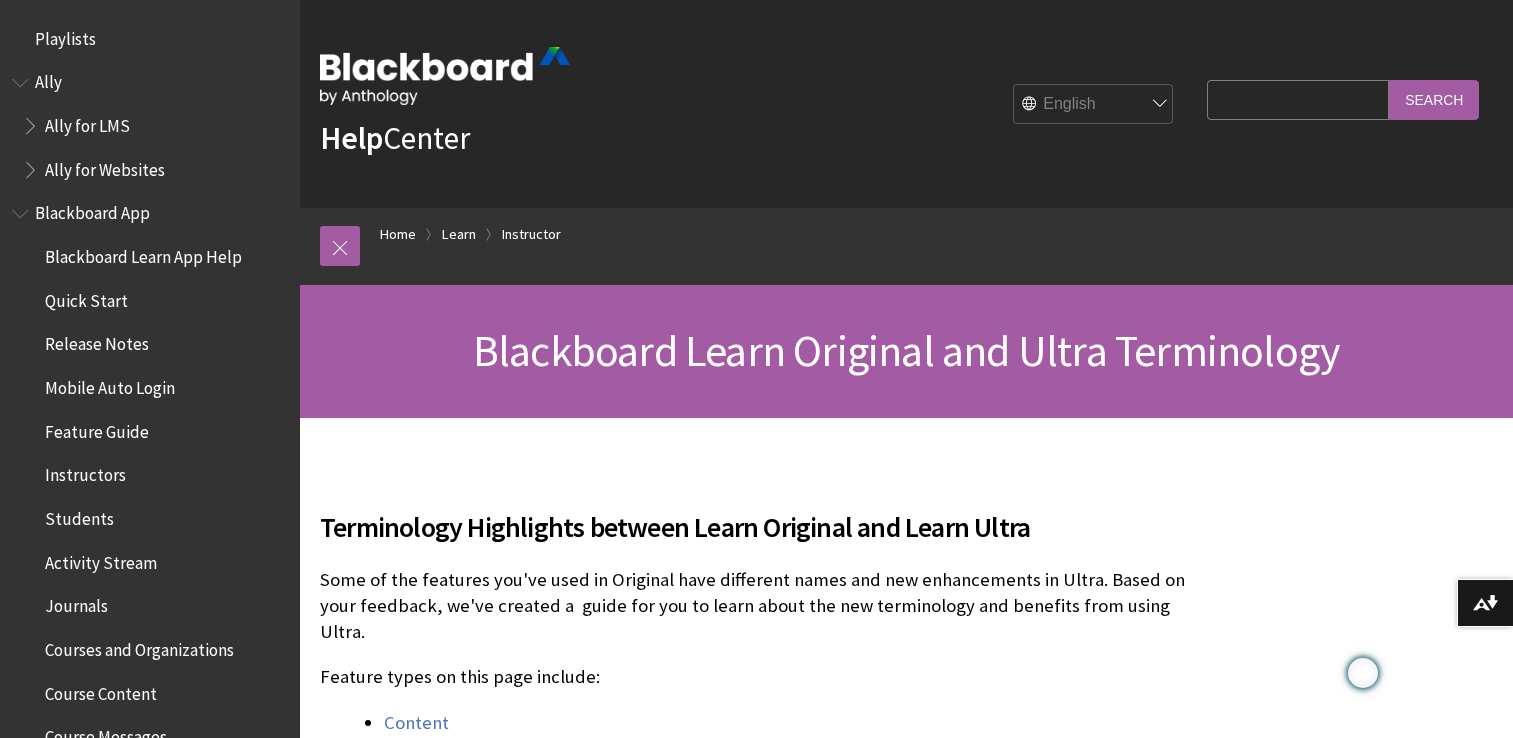 scroll, scrollTop: 380, scrollLeft: 0, axis: vertical 